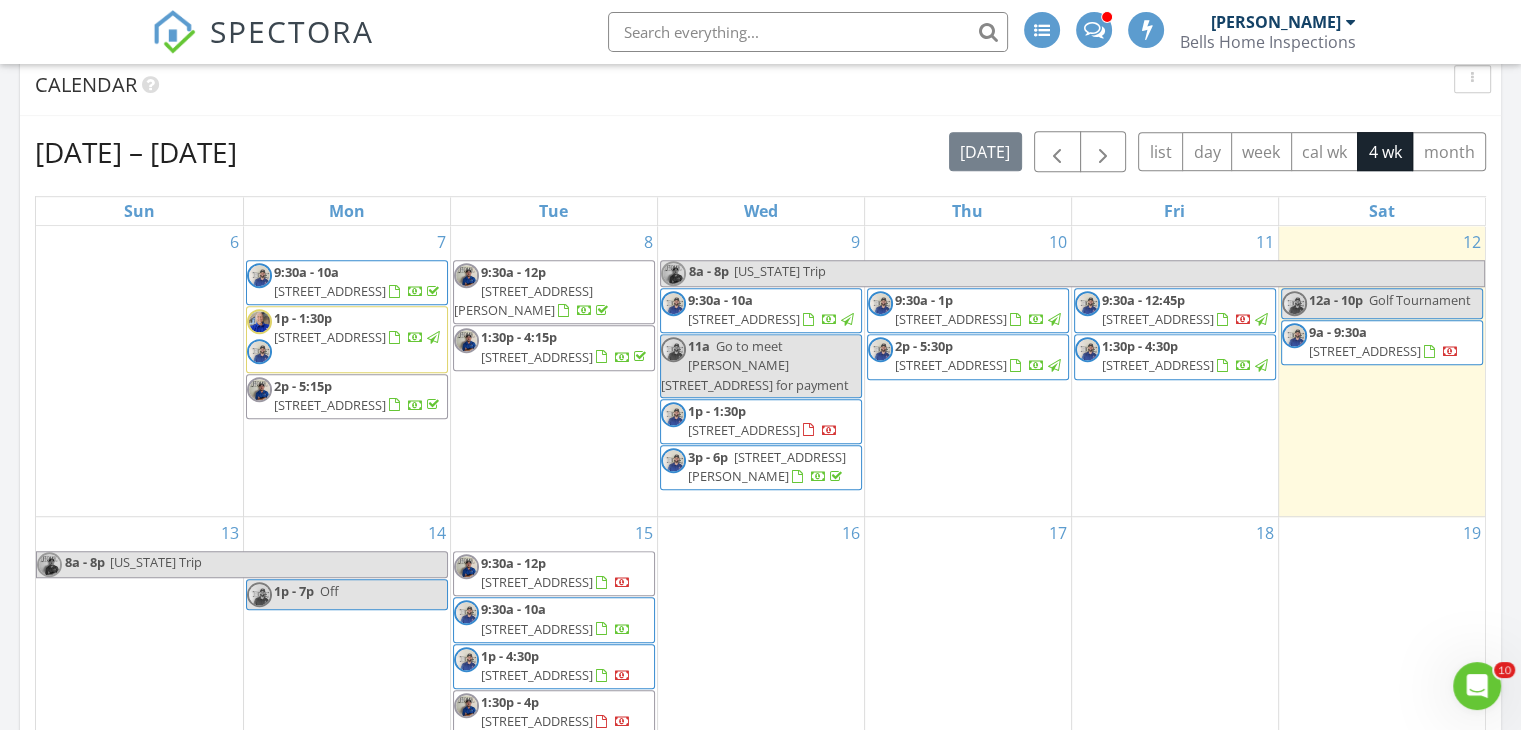 scroll, scrollTop: 0, scrollLeft: 0, axis: both 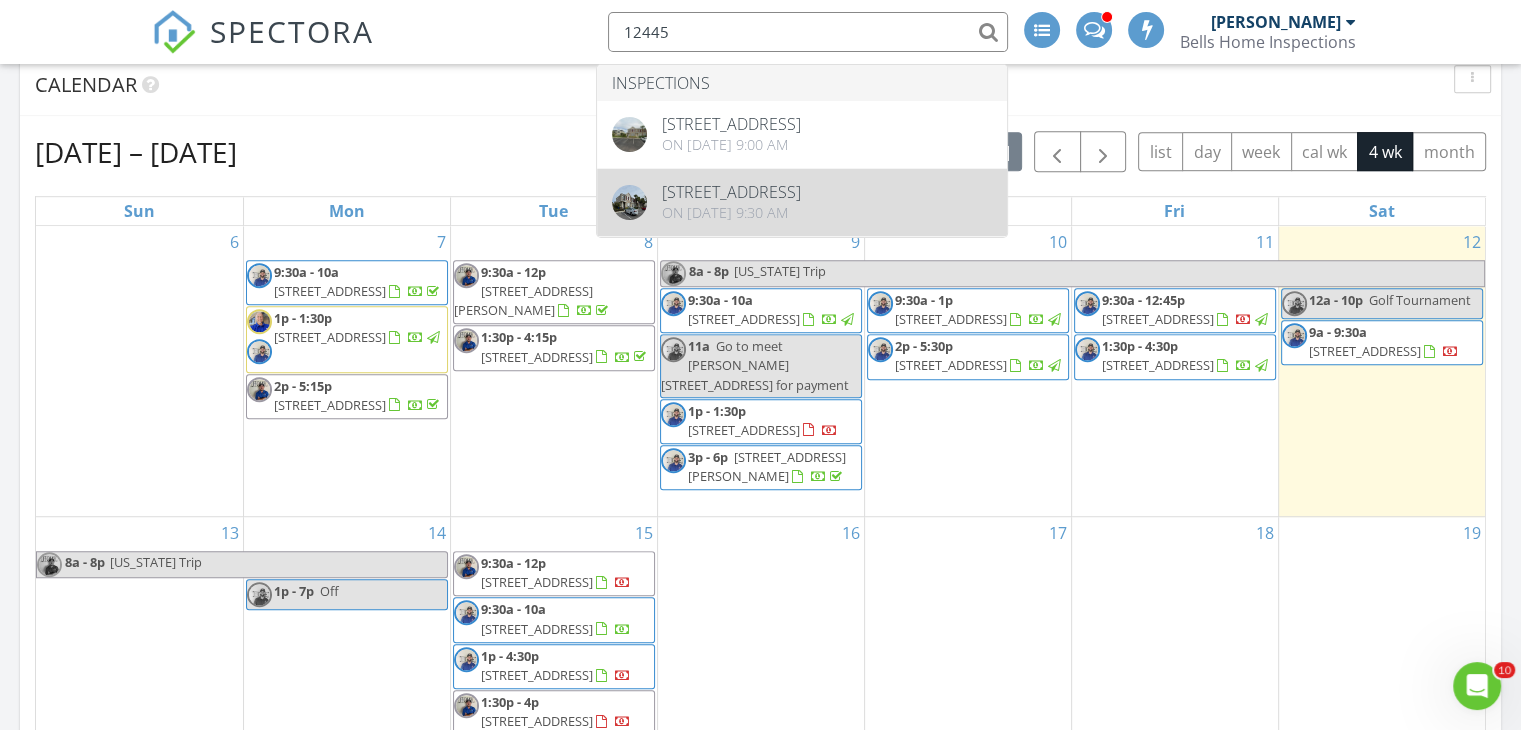 type on "12445" 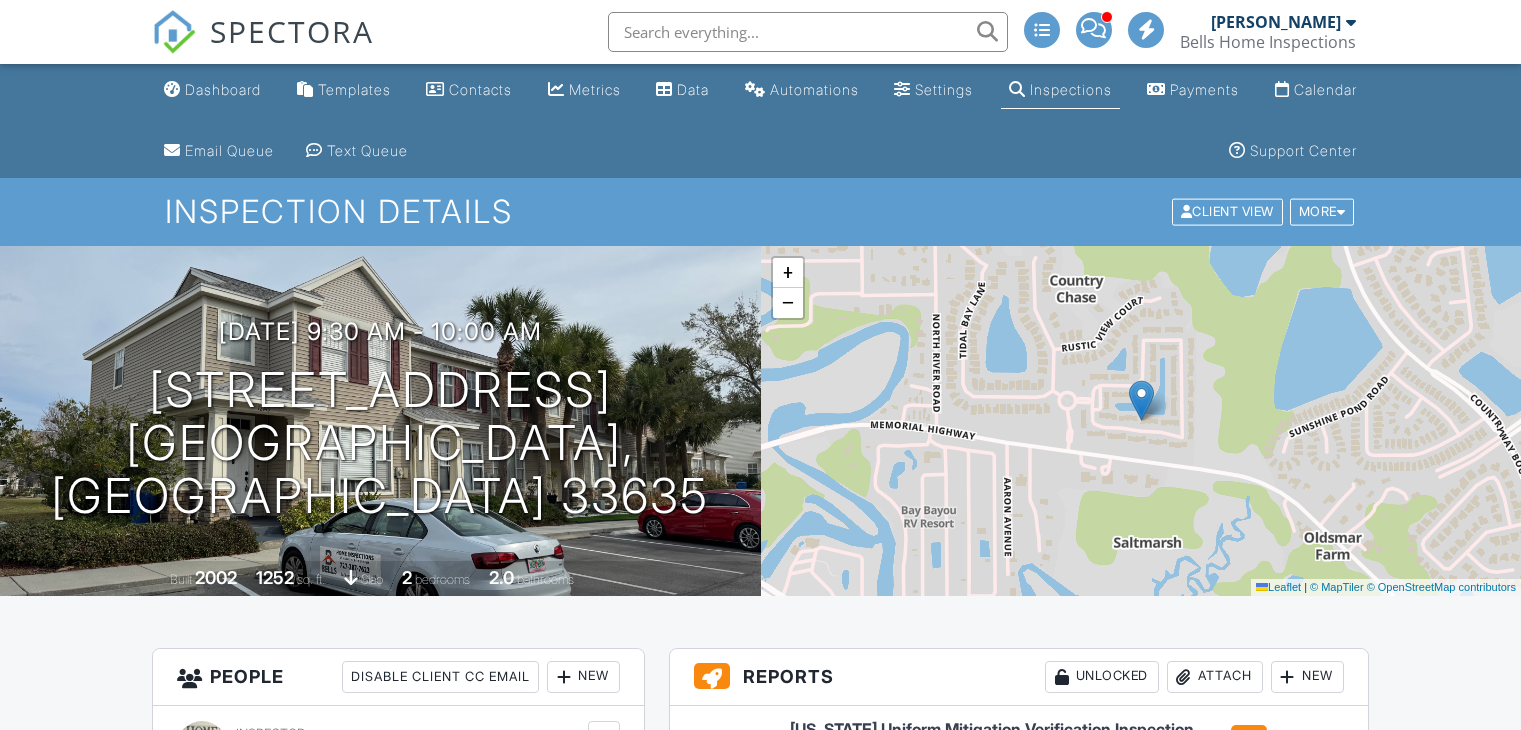 scroll, scrollTop: 600, scrollLeft: 0, axis: vertical 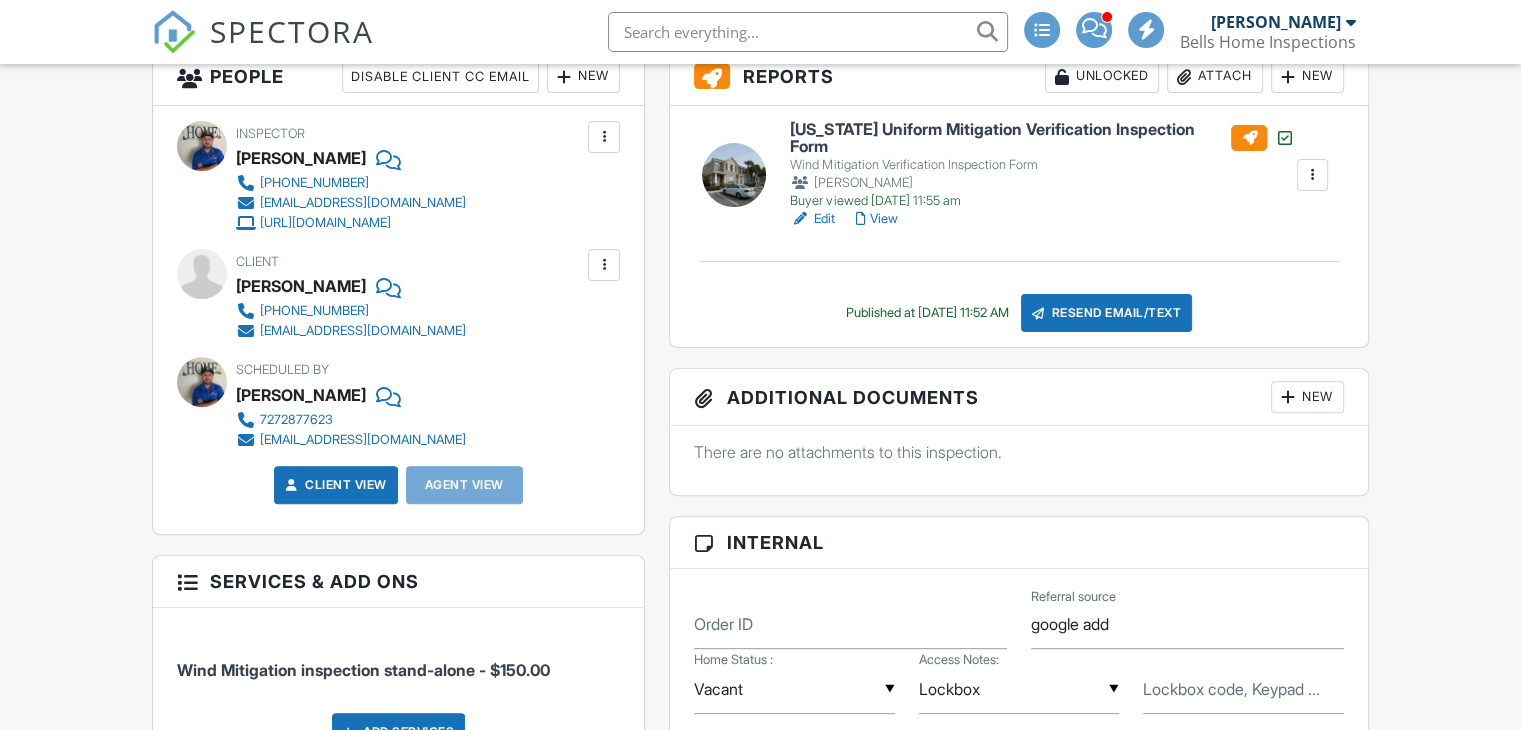 click on "View" at bounding box center (876, 219) 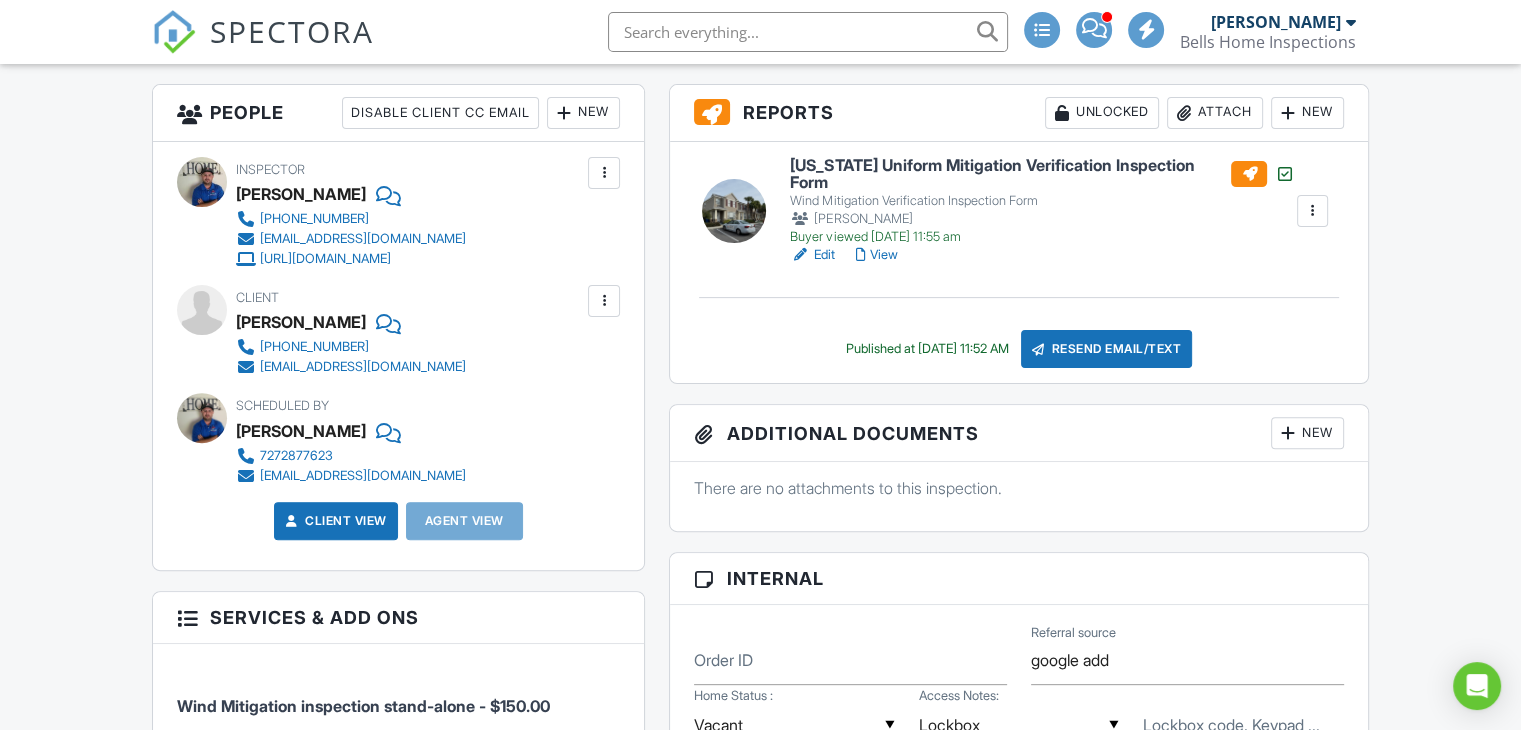 scroll, scrollTop: 0, scrollLeft: 0, axis: both 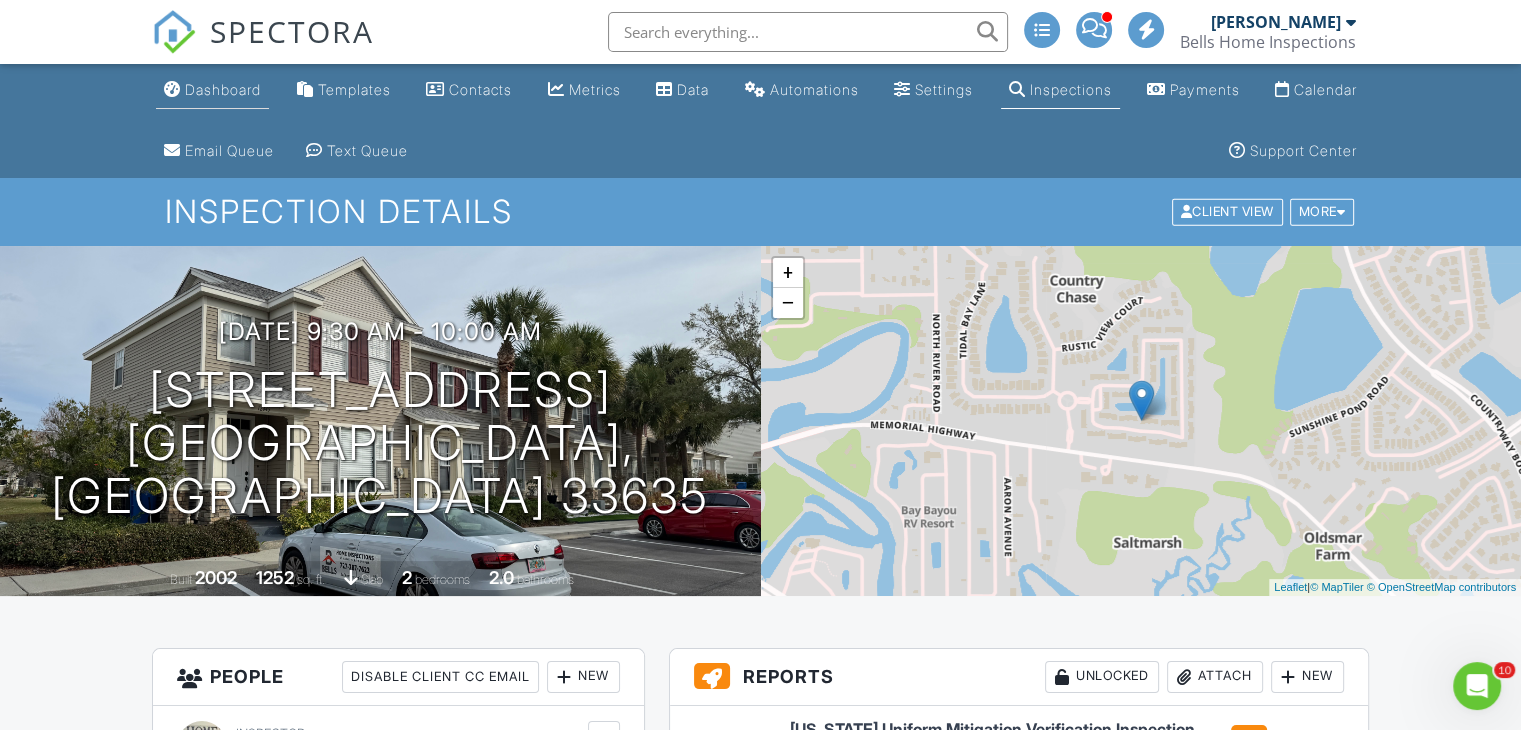 click on "Dashboard" at bounding box center (212, 90) 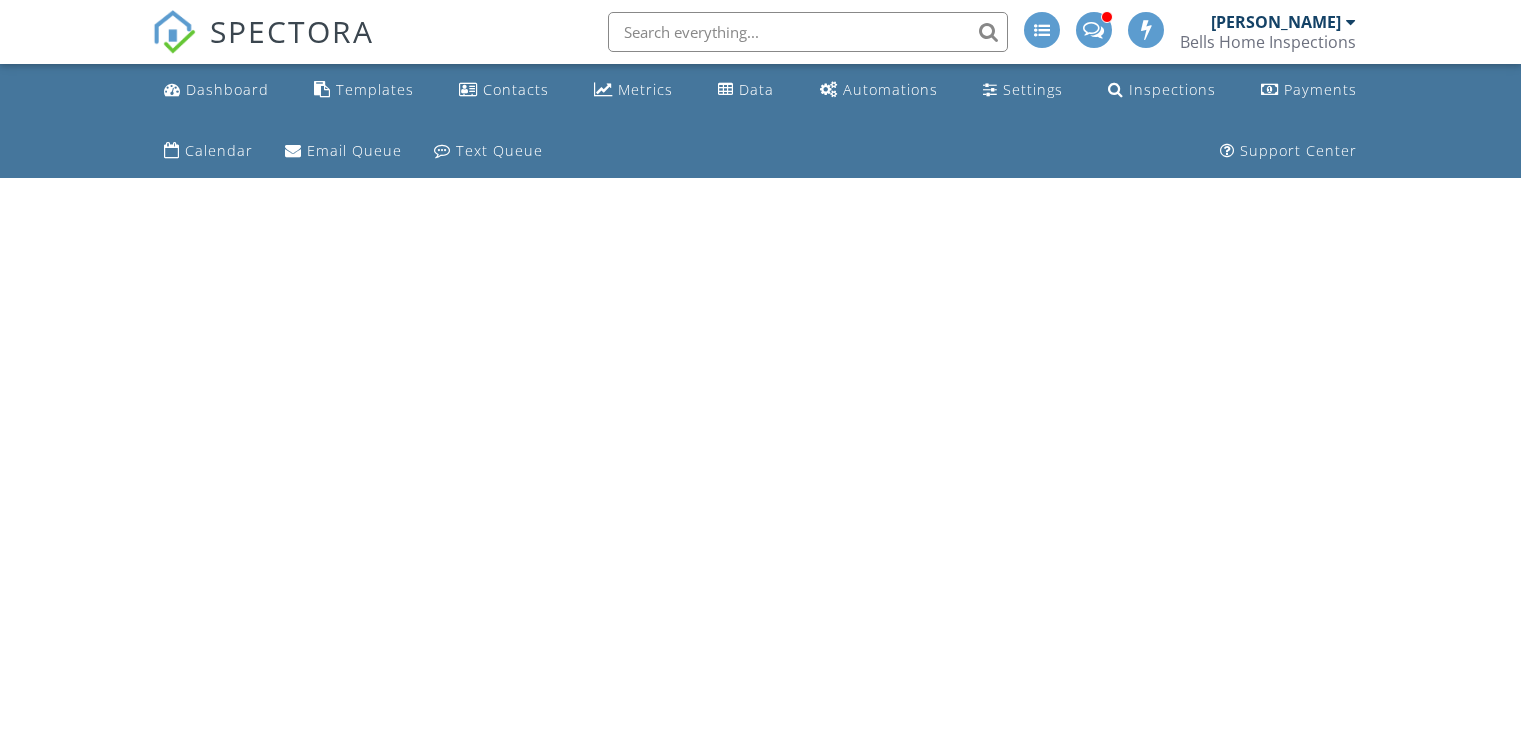scroll, scrollTop: 0, scrollLeft: 0, axis: both 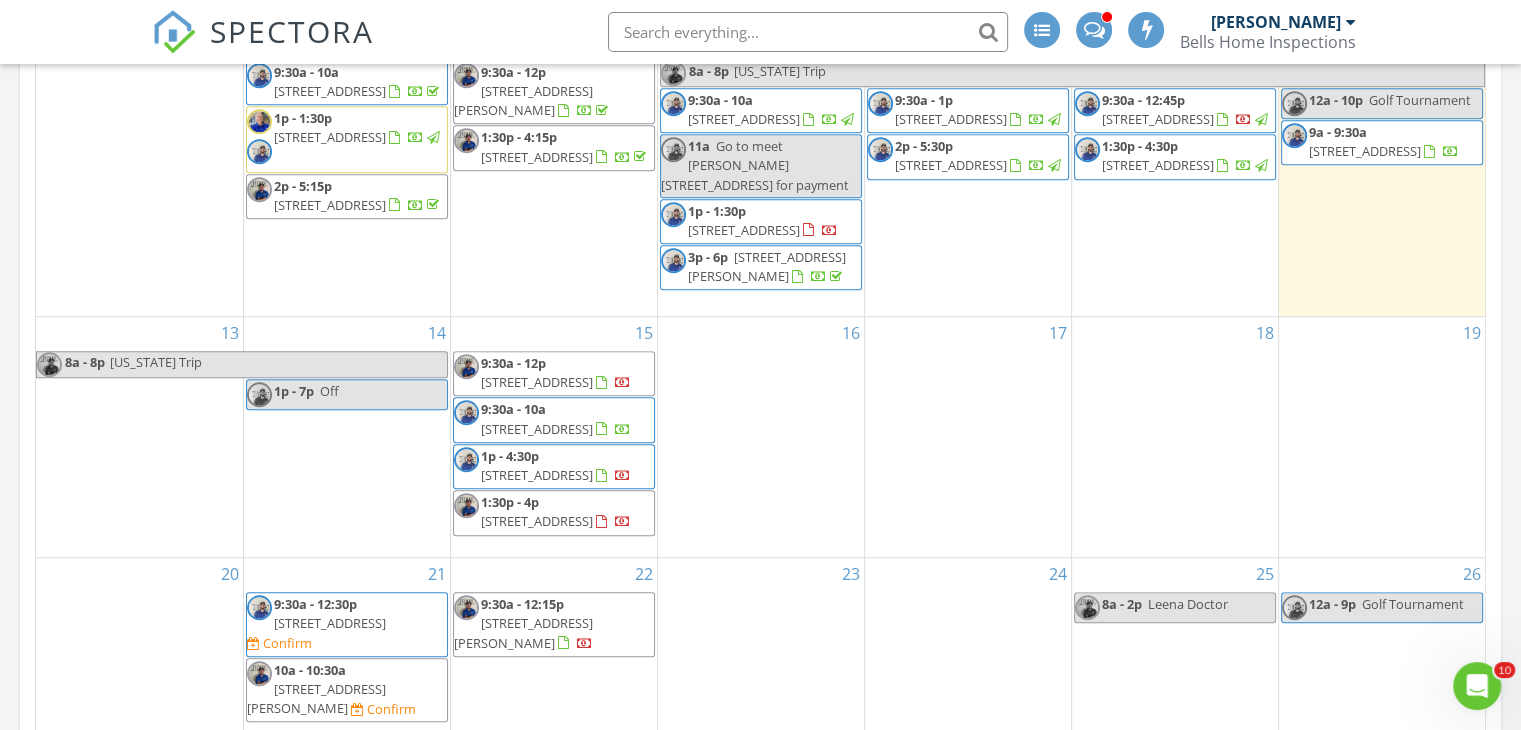 click on "12445 Country White Cir, Tampa 33635" at bounding box center [1365, 151] 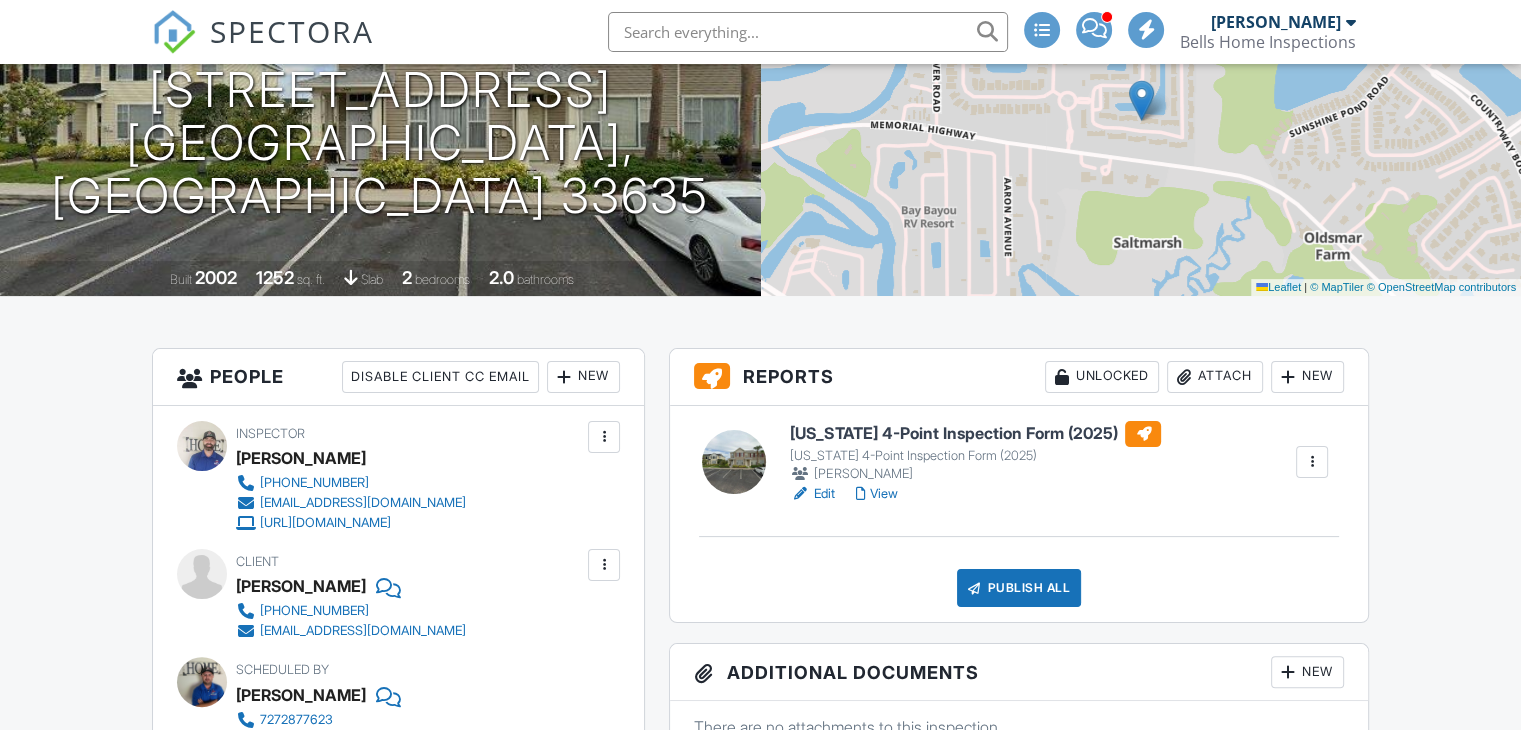 scroll, scrollTop: 300, scrollLeft: 0, axis: vertical 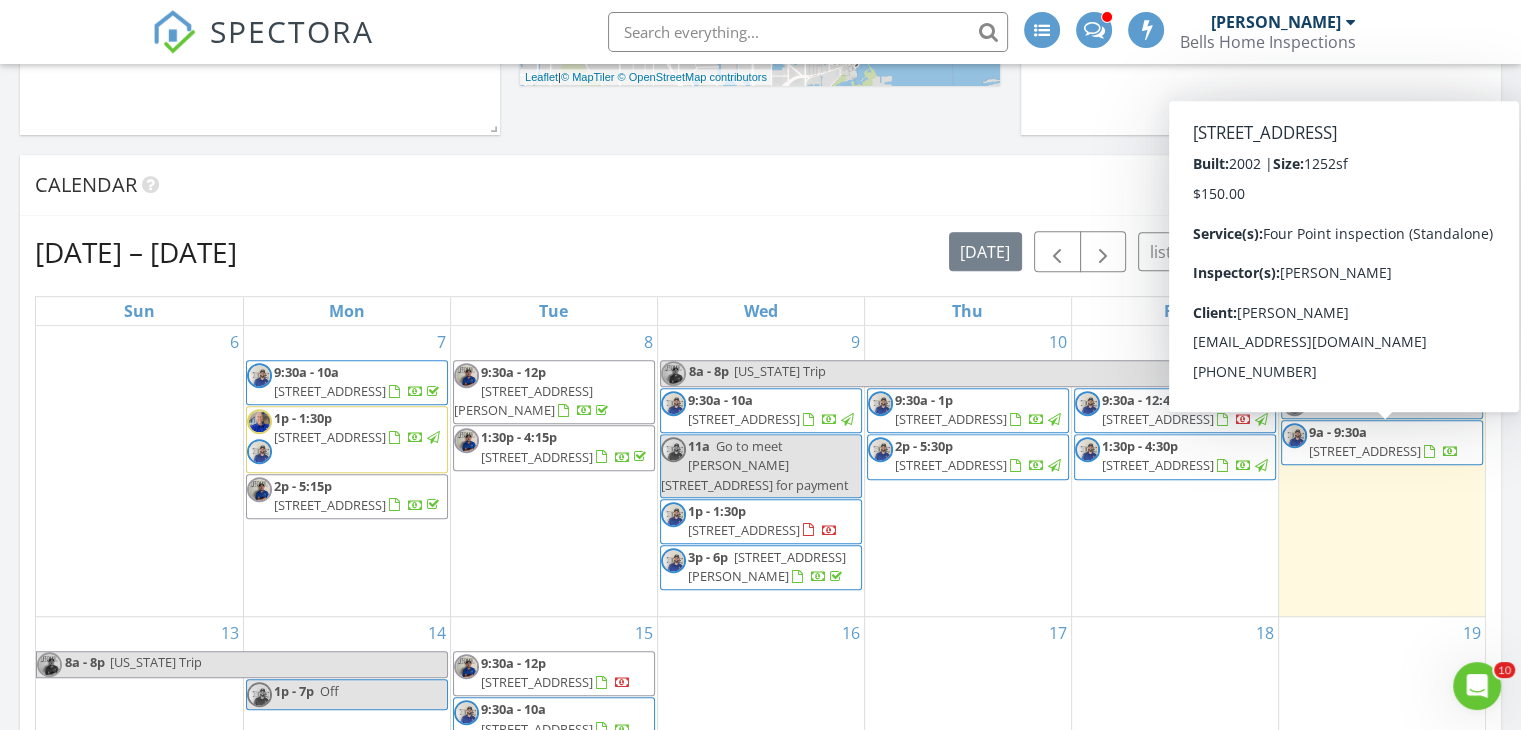 click on "[STREET_ADDRESS]" at bounding box center (1365, 451) 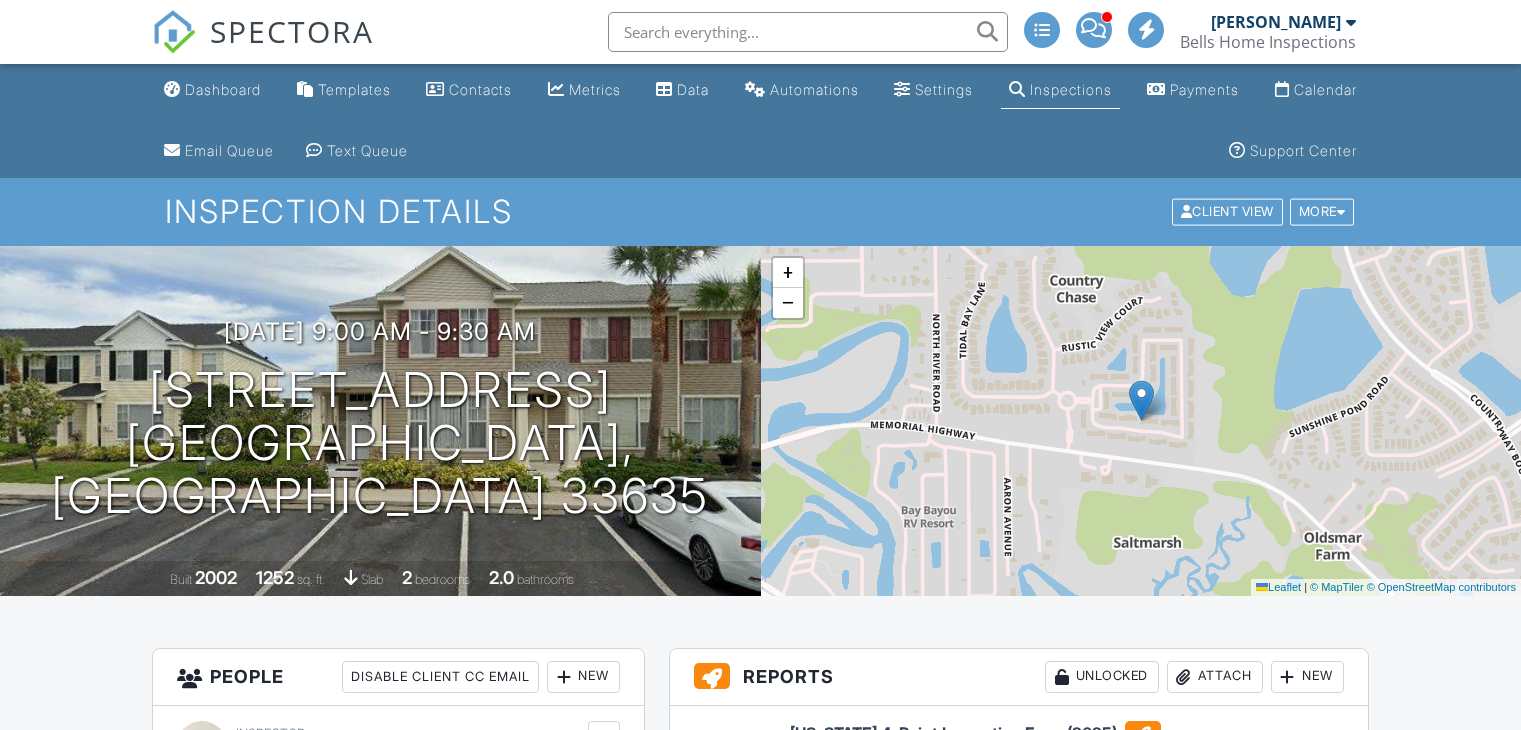 click on "View" at bounding box center (876, 794) 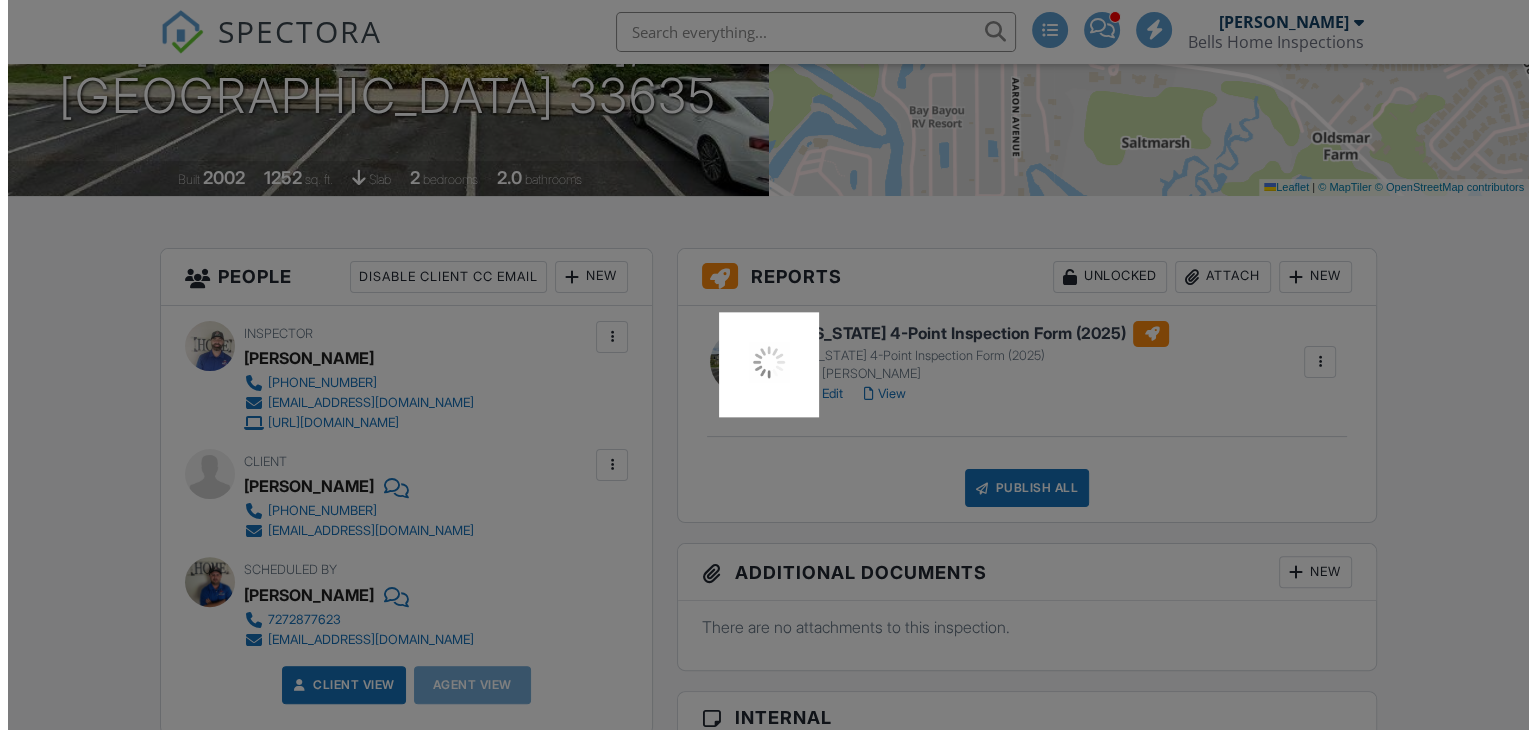 scroll, scrollTop: 0, scrollLeft: 0, axis: both 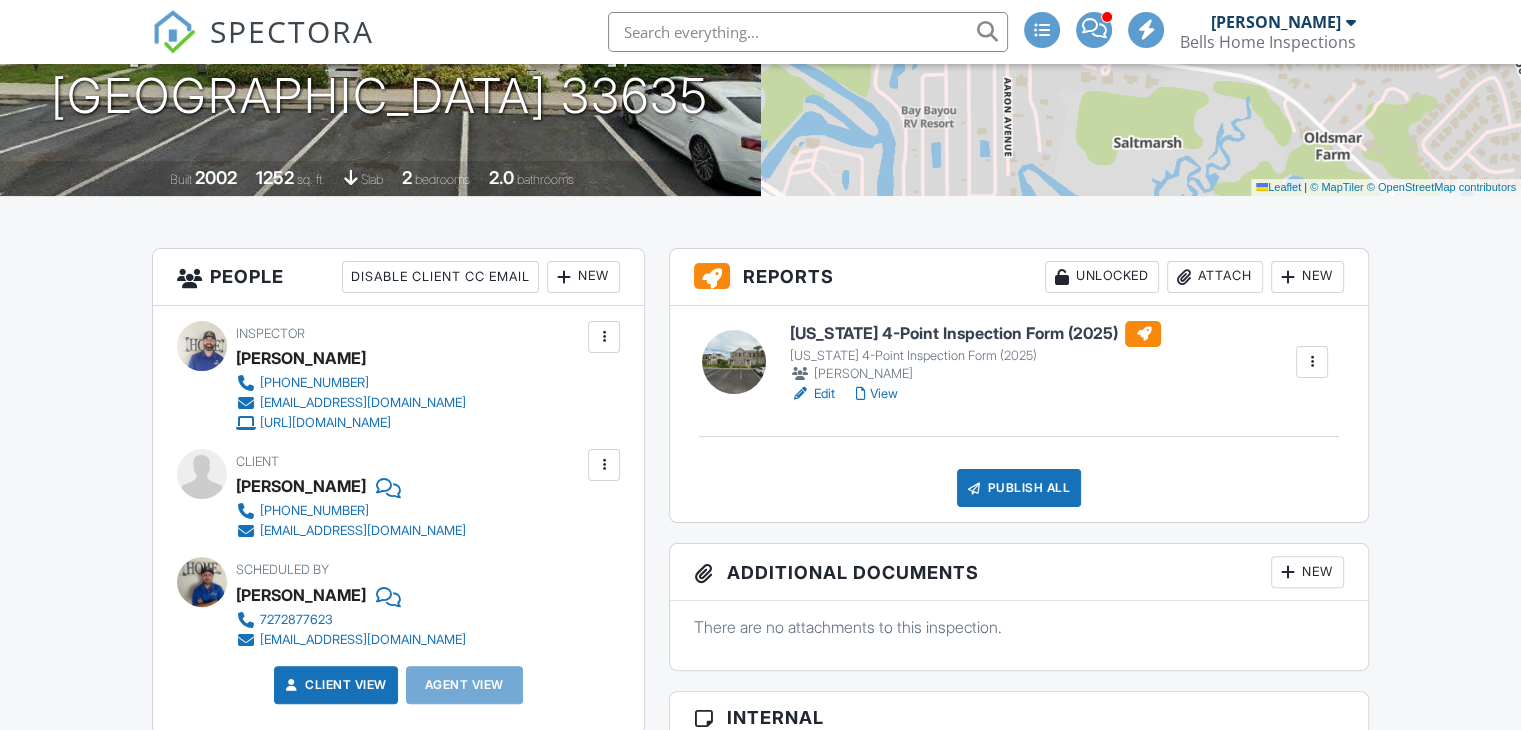 click at bounding box center [974, 488] 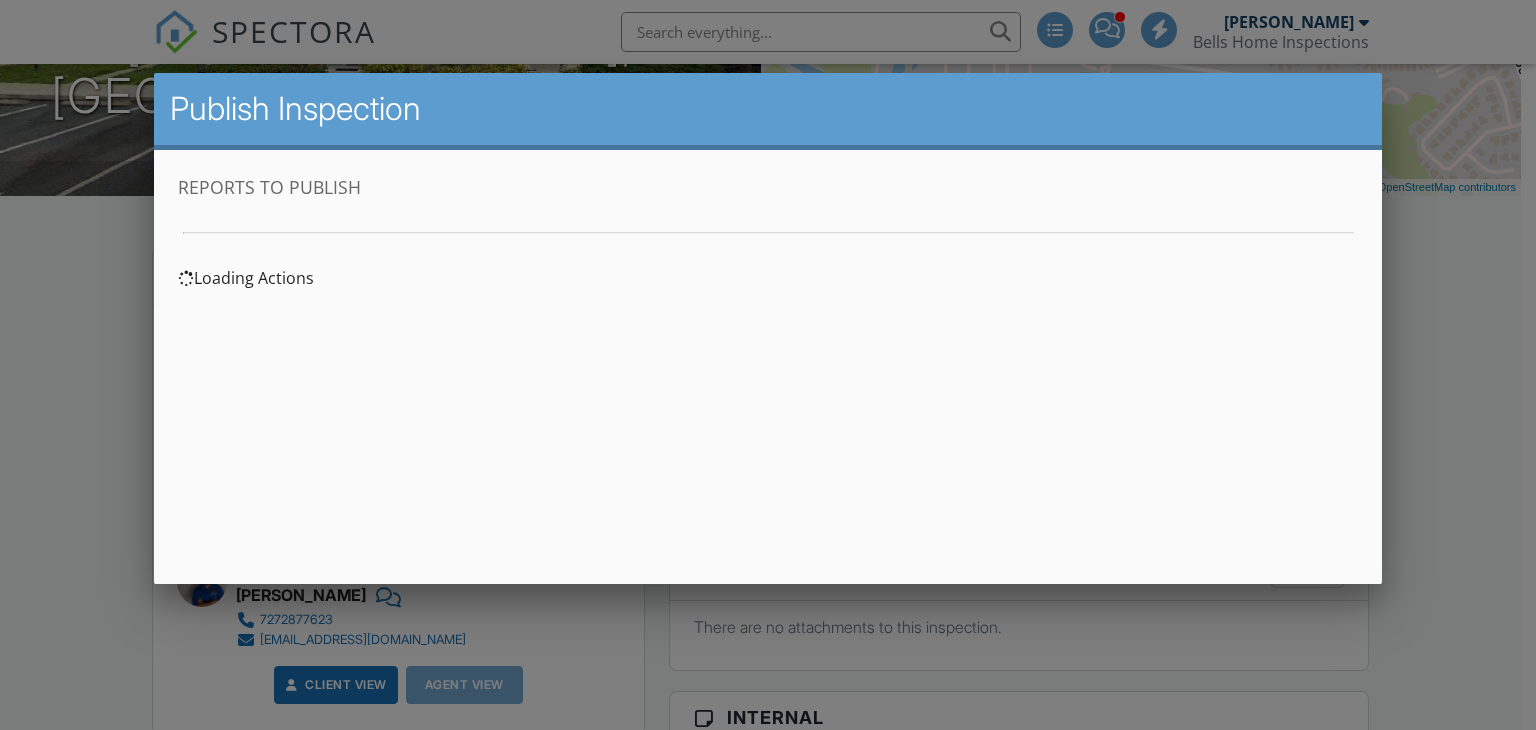 scroll, scrollTop: 0, scrollLeft: 0, axis: both 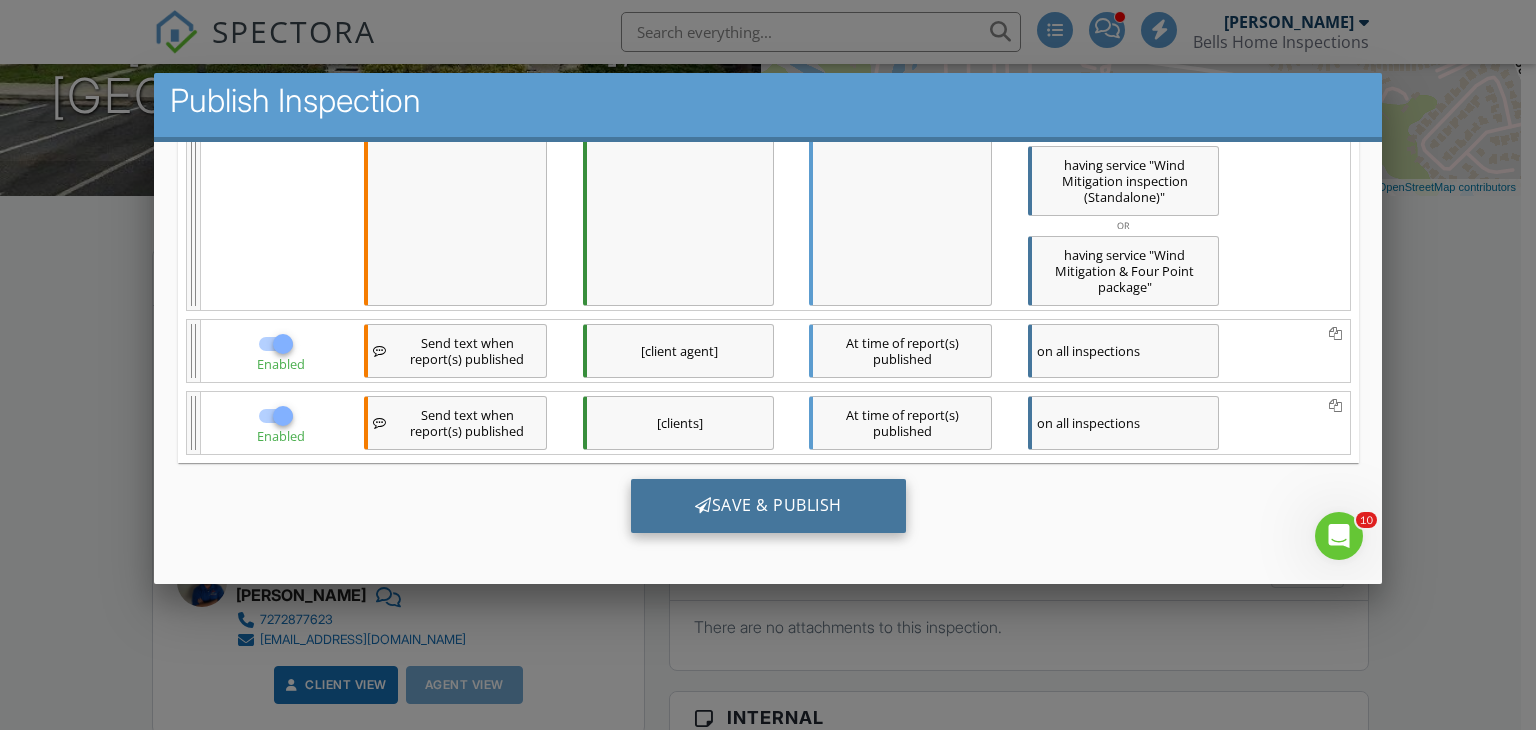 drag, startPoint x: 772, startPoint y: 482, endPoint x: 764, endPoint y: 494, distance: 14.422205 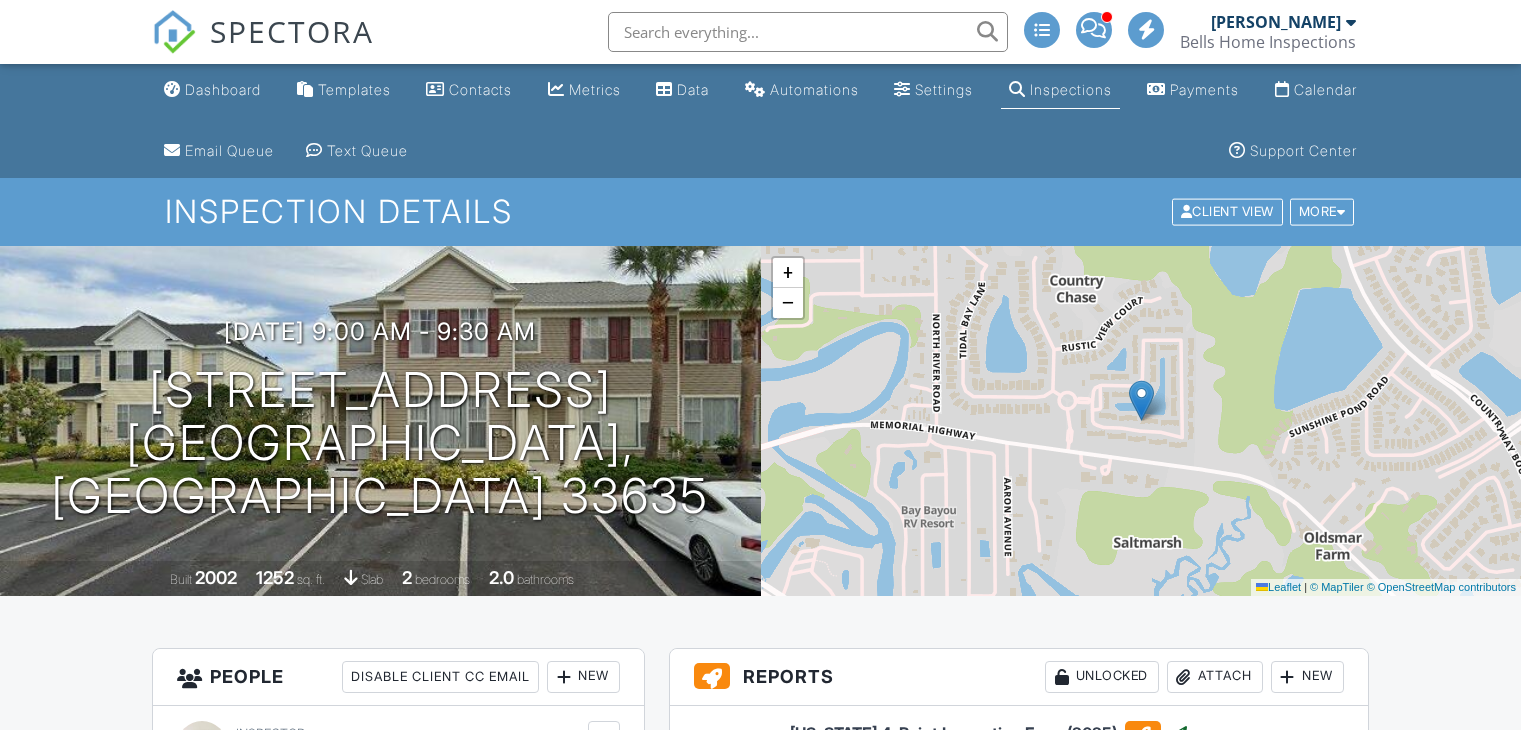 scroll, scrollTop: 0, scrollLeft: 0, axis: both 